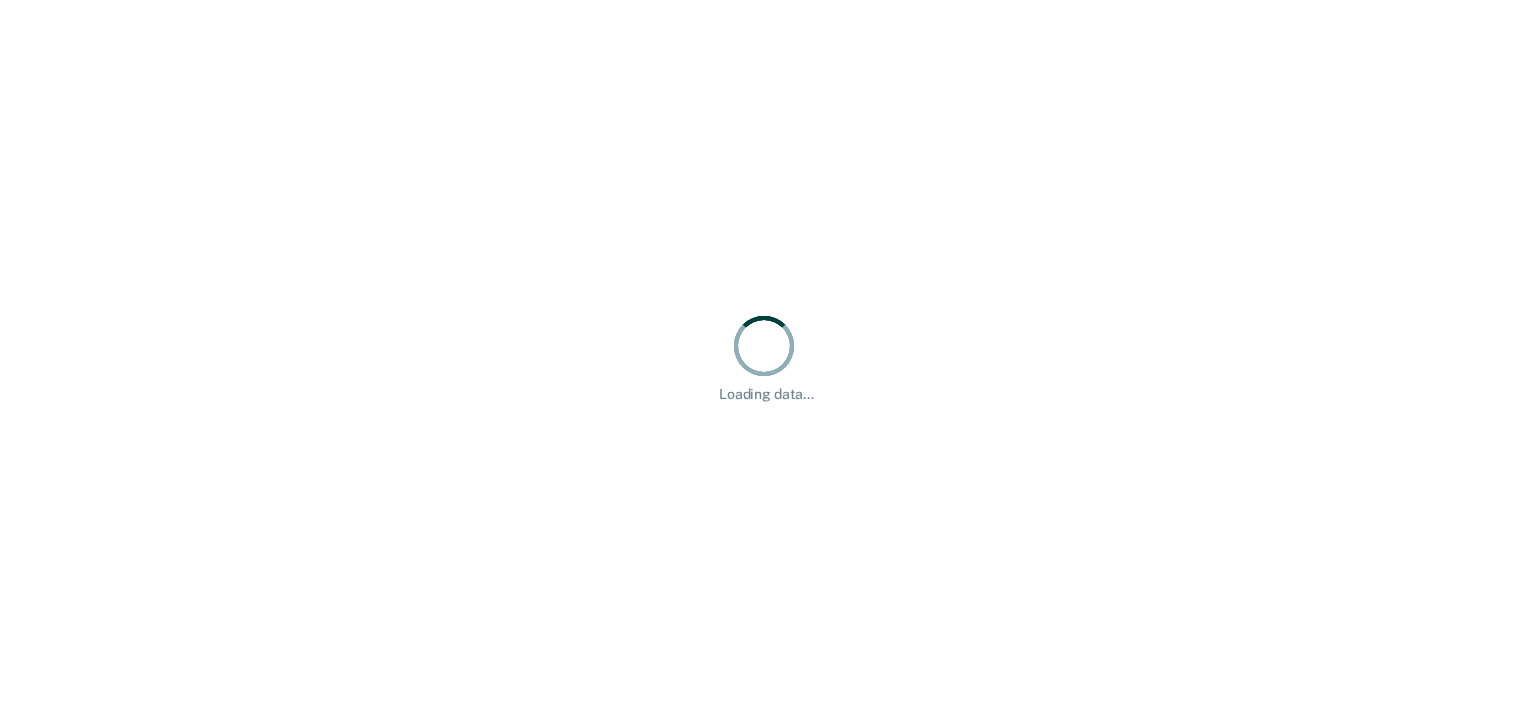 scroll, scrollTop: 0, scrollLeft: 0, axis: both 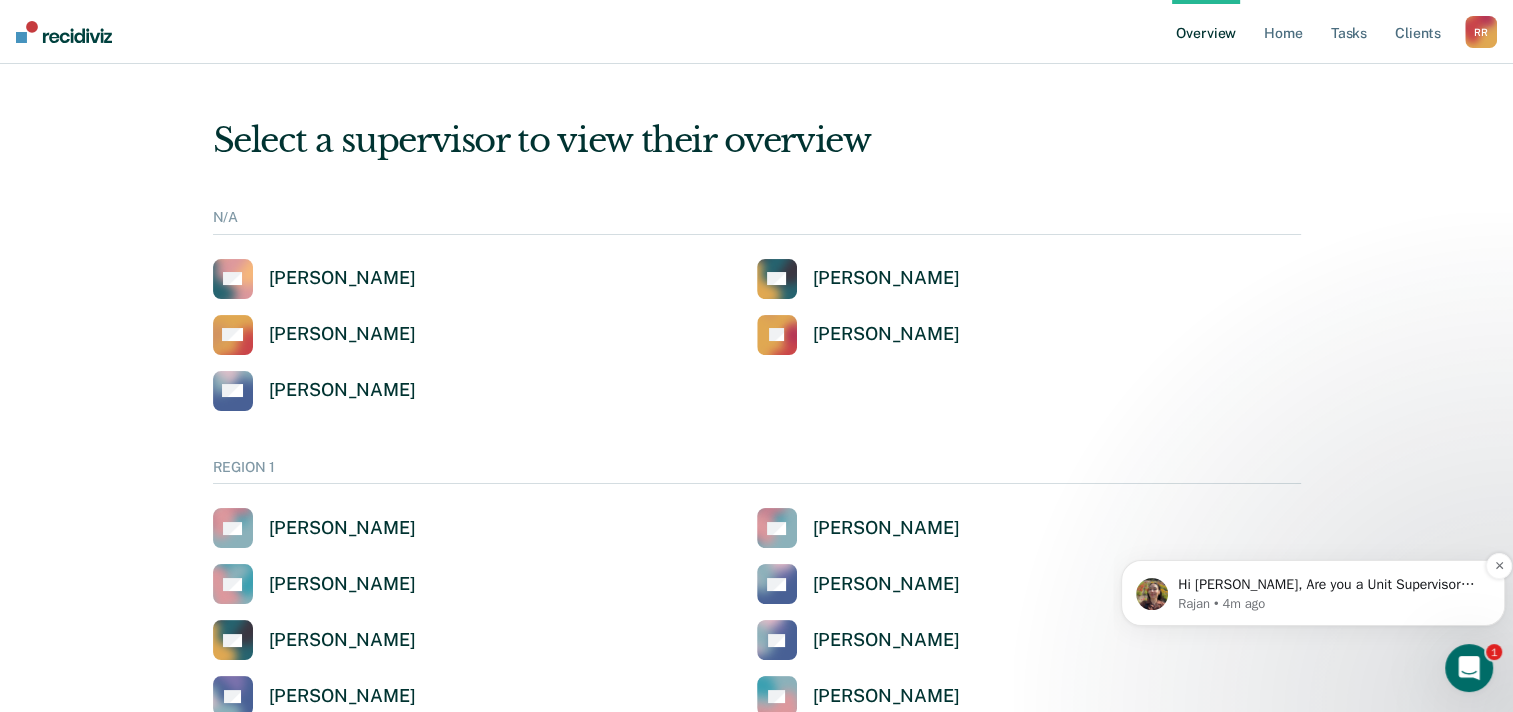 click on "Rajan • 4m ago" at bounding box center [1329, 604] 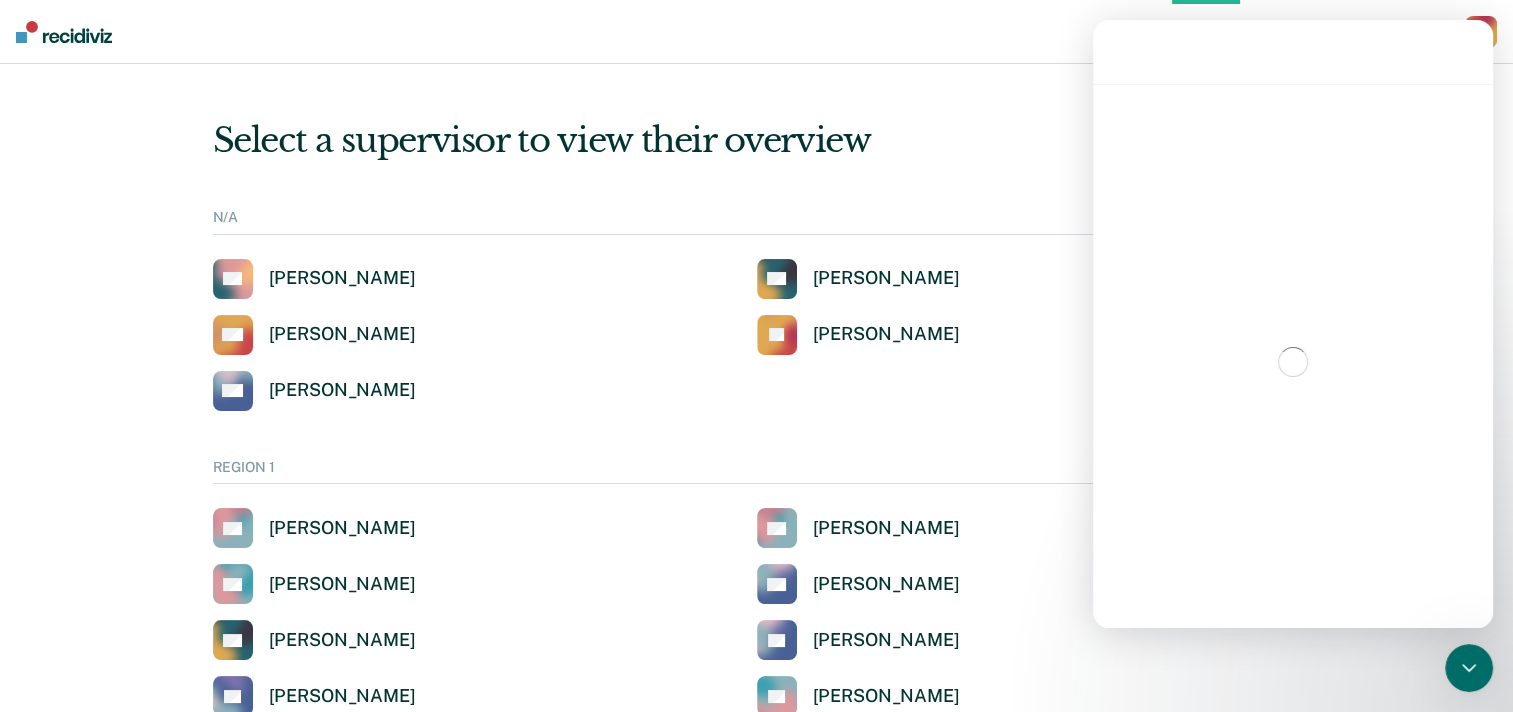 scroll, scrollTop: 0, scrollLeft: 0, axis: both 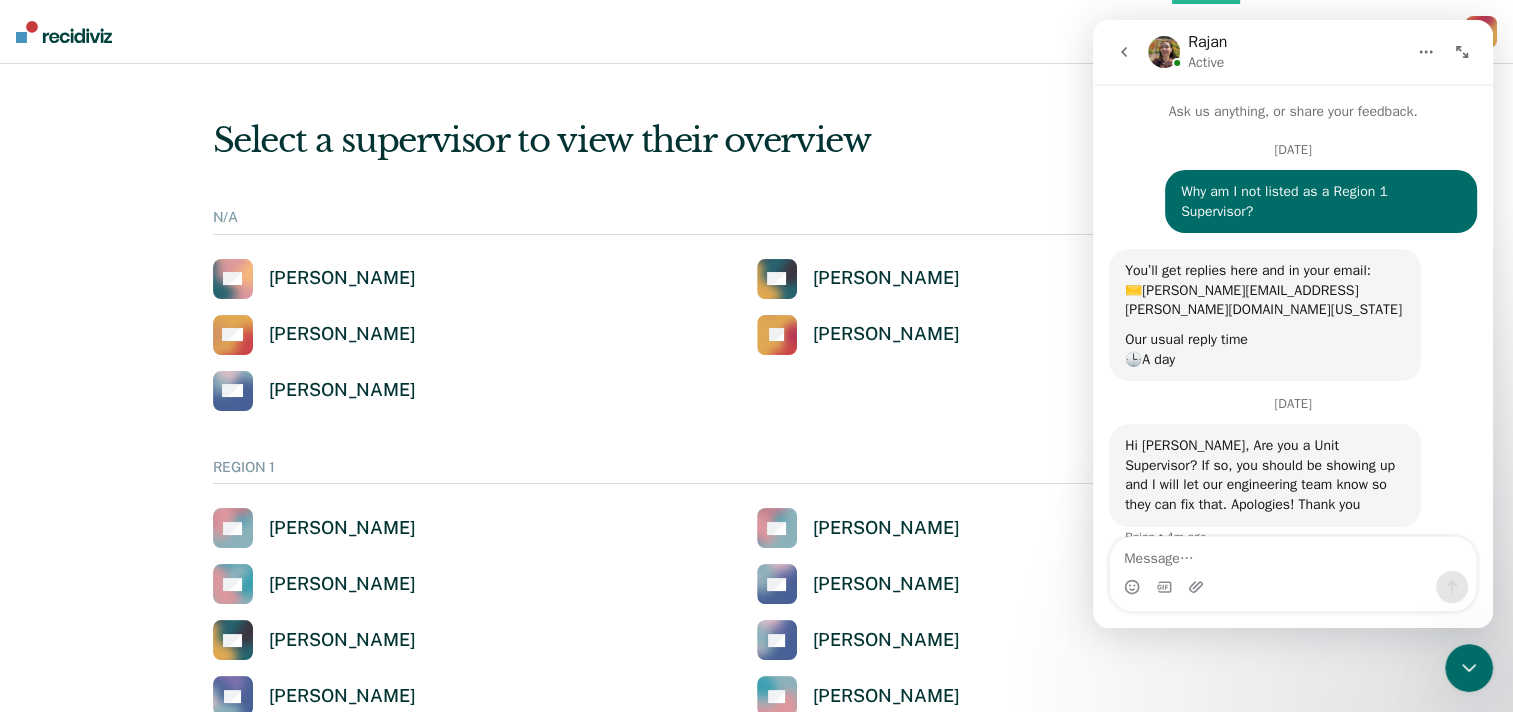 click at bounding box center (1293, 554) 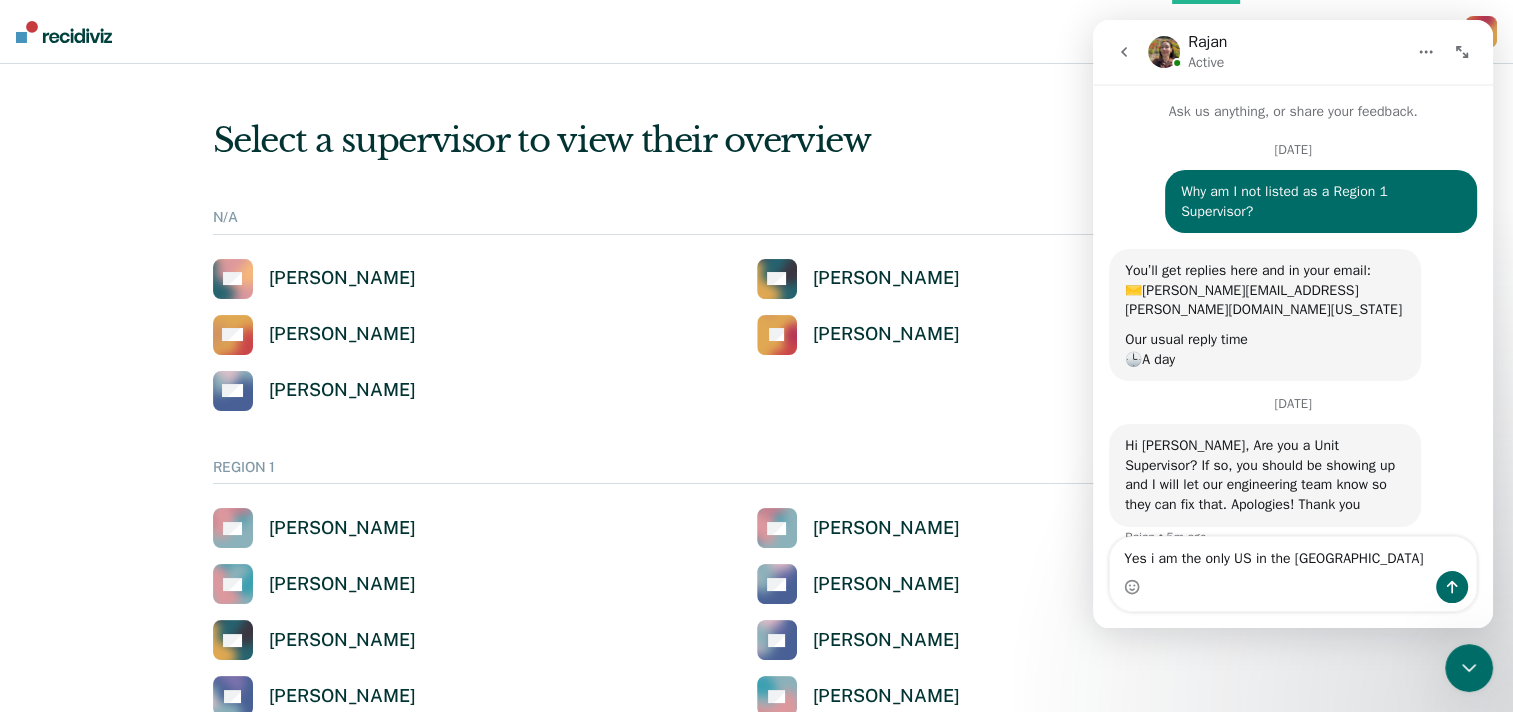 type on "Yes i am the only US in the Mt Pleasant DPO" 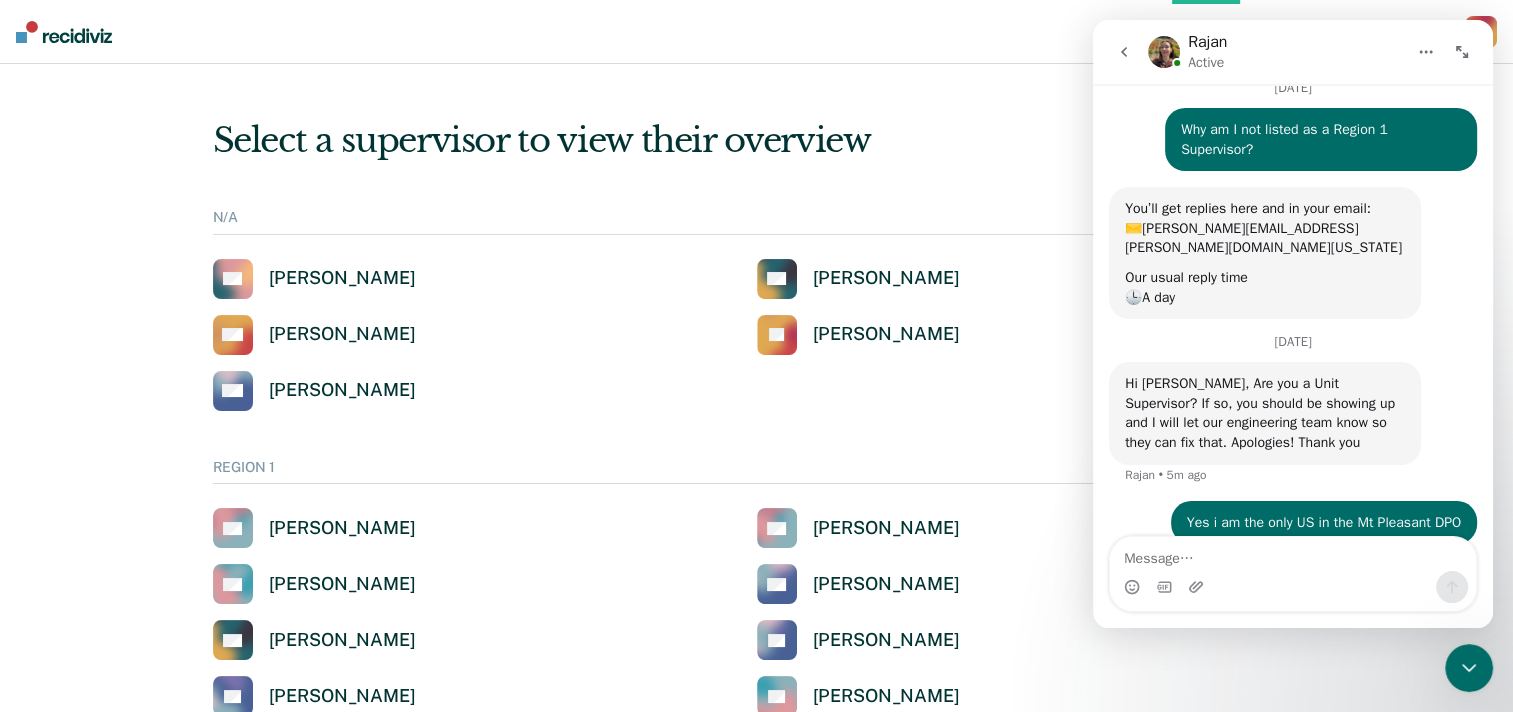 scroll, scrollTop: 73, scrollLeft: 0, axis: vertical 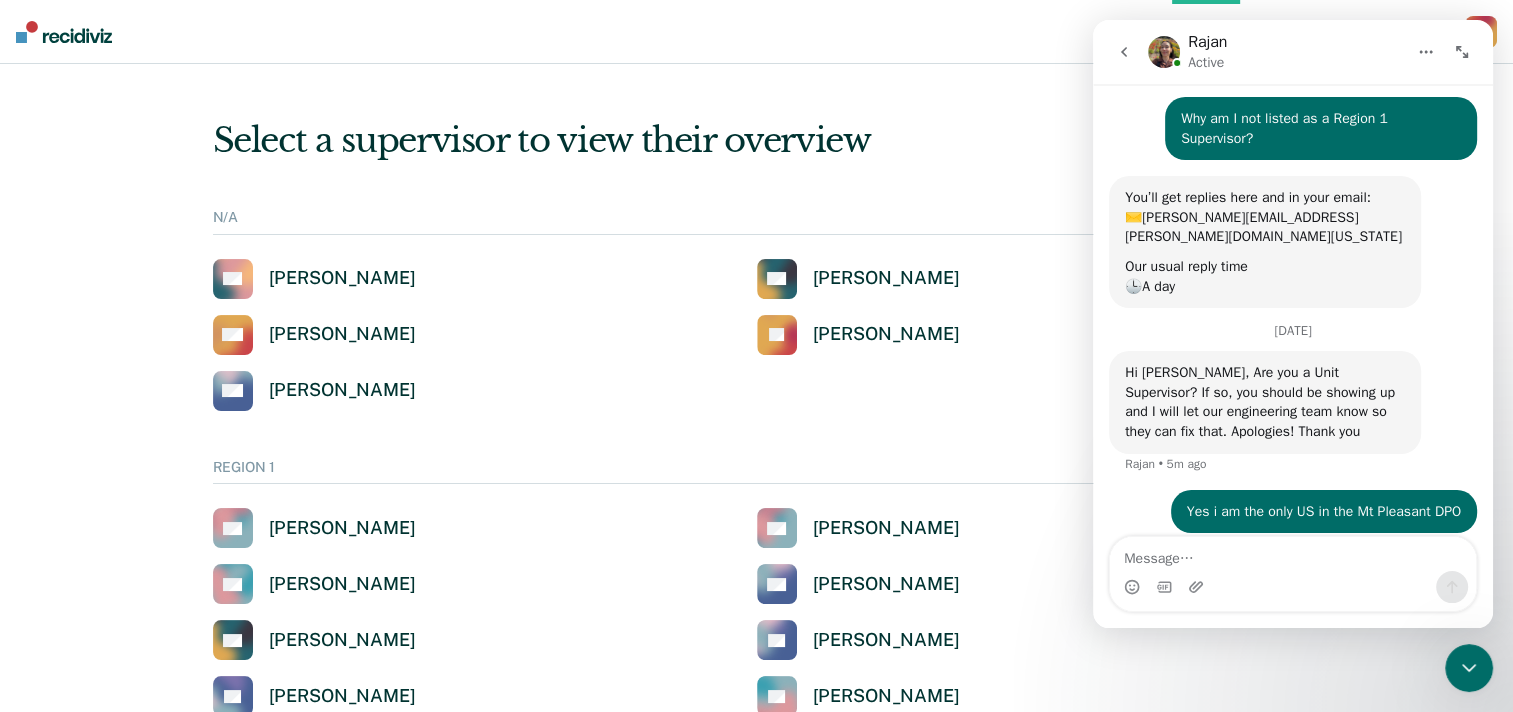 click on "AB [PERSON_NAME] AC [PERSON_NAME] [PERSON_NAME] [PERSON_NAME] [PERSON_NAME]" at bounding box center [757, 335] 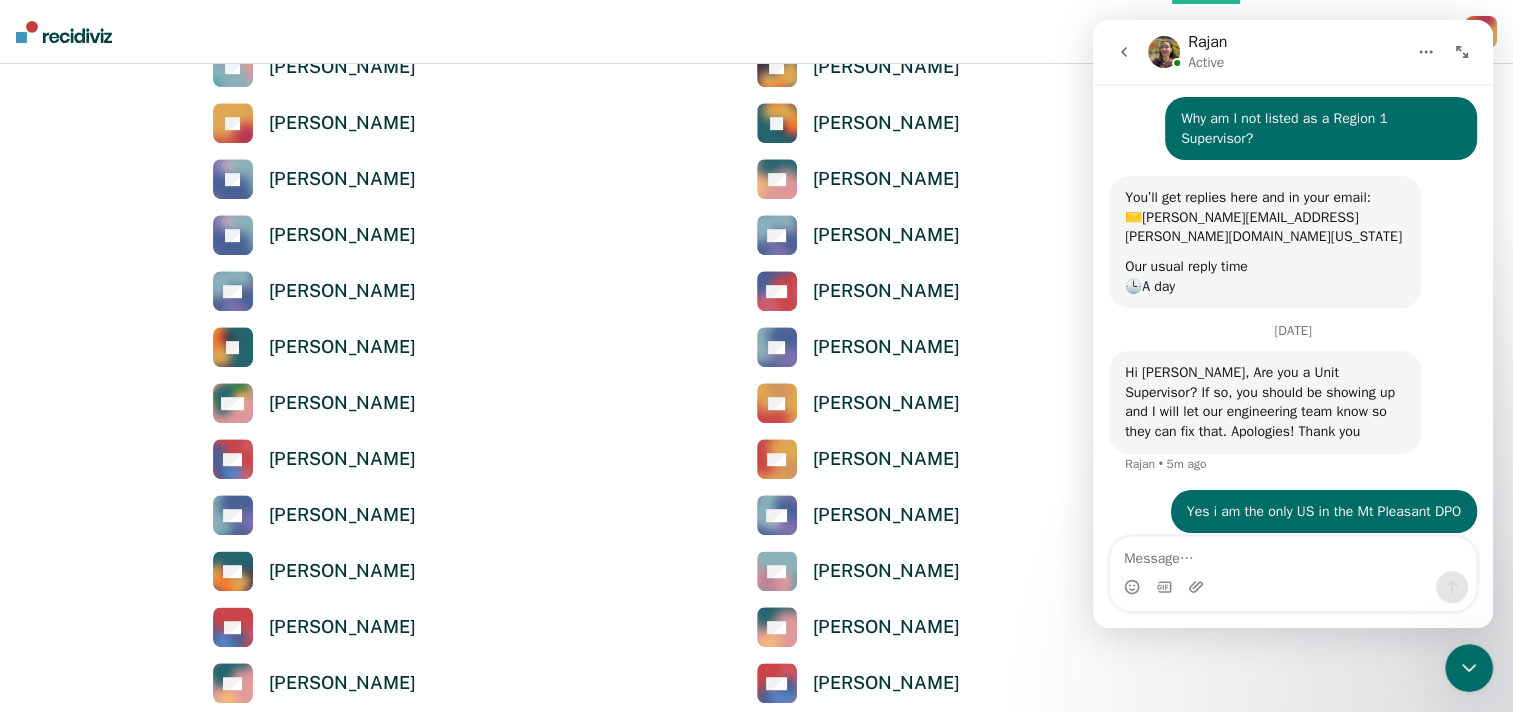 scroll, scrollTop: 1000, scrollLeft: 0, axis: vertical 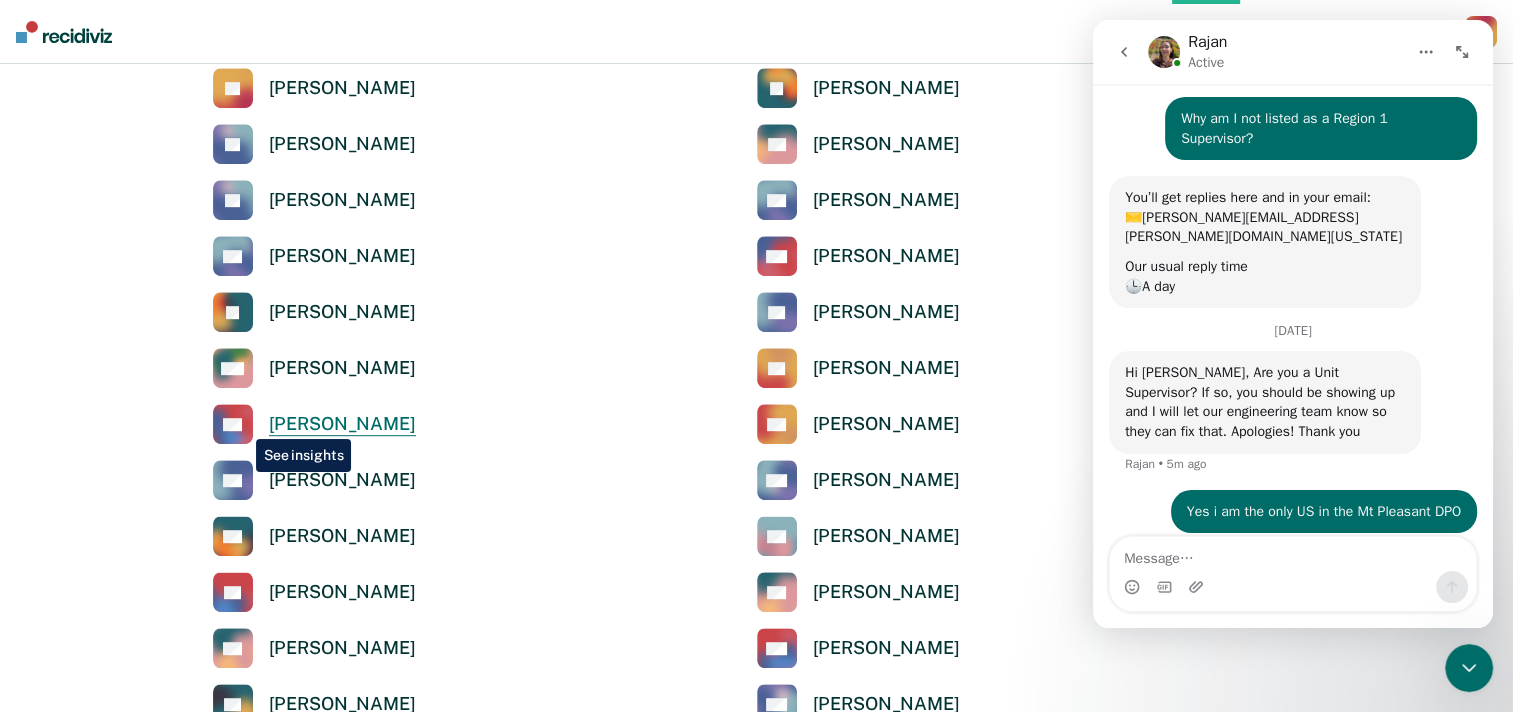 click 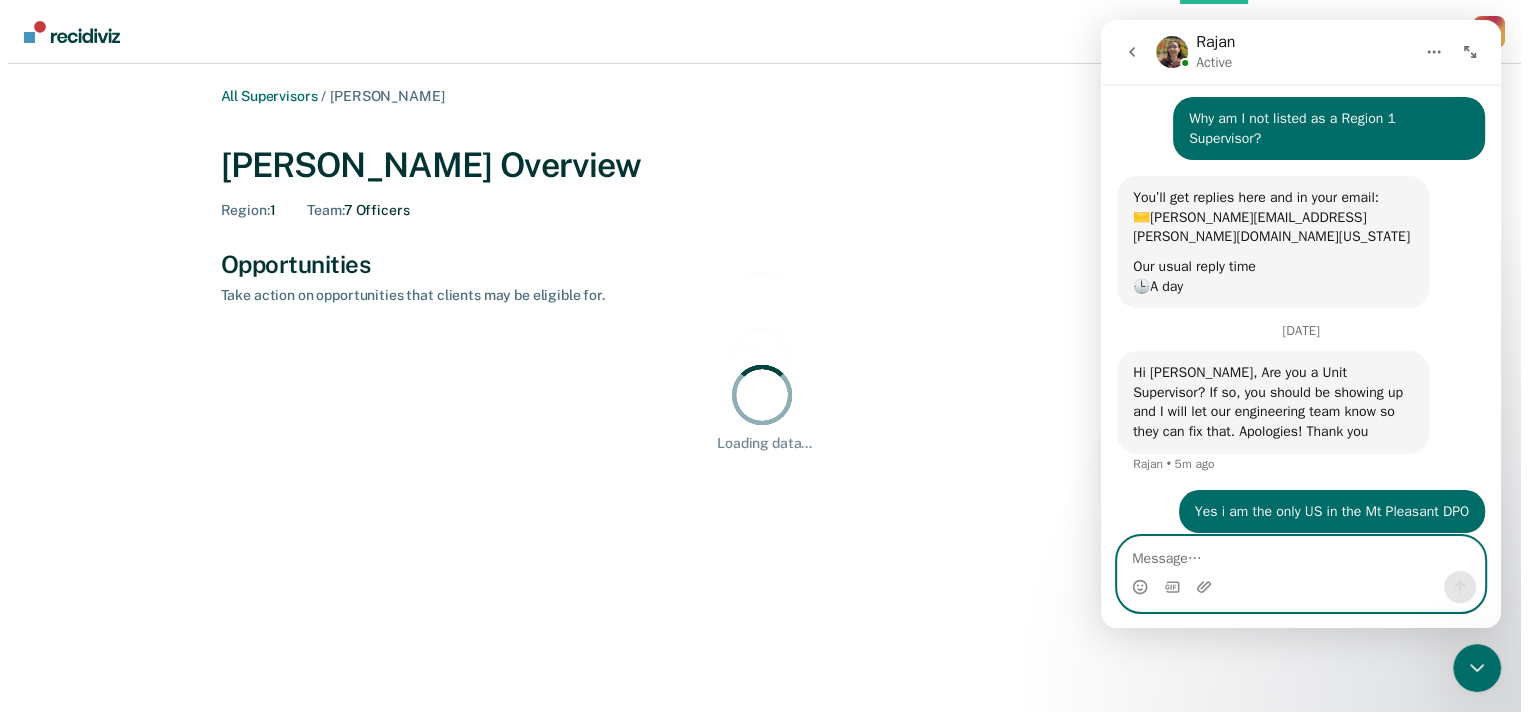 click at bounding box center [1300, 554] 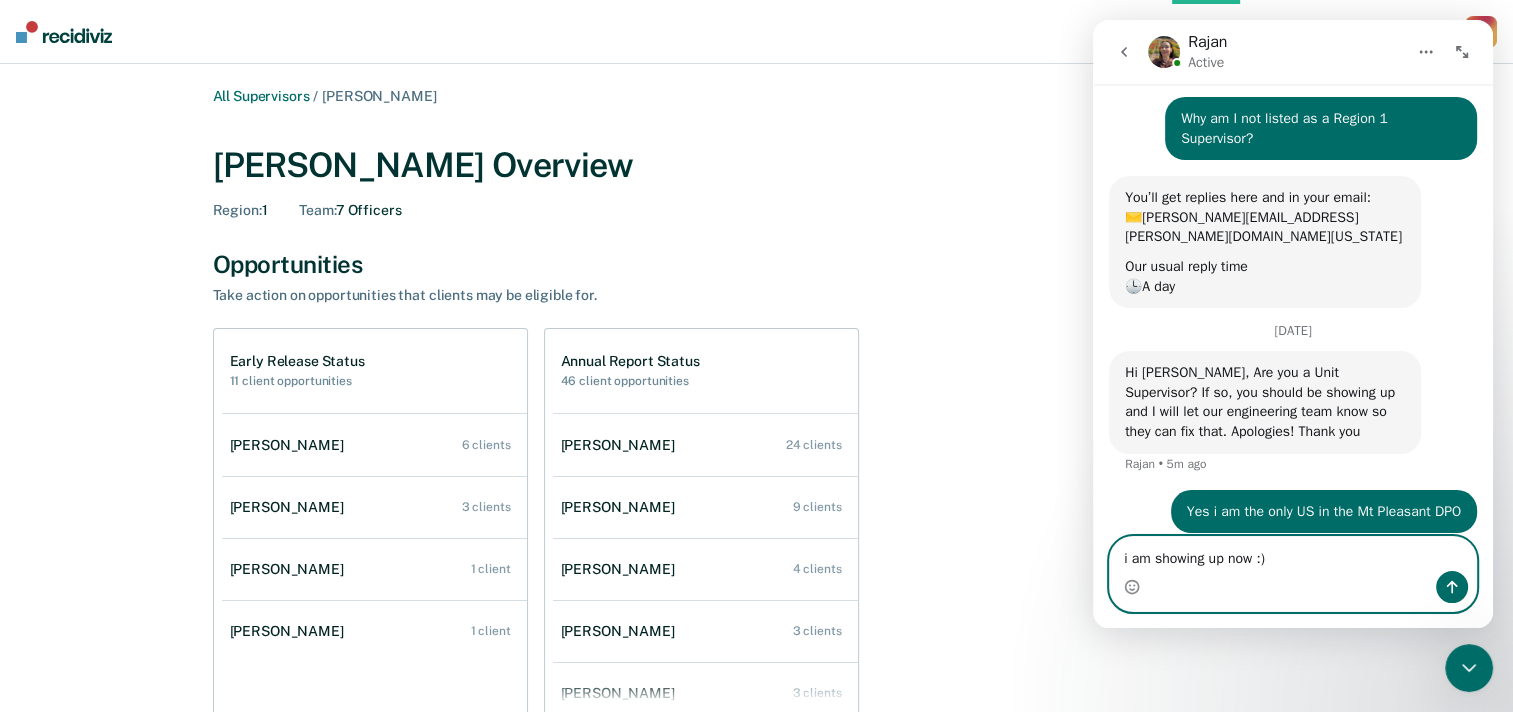 type on "i am showing up now :)" 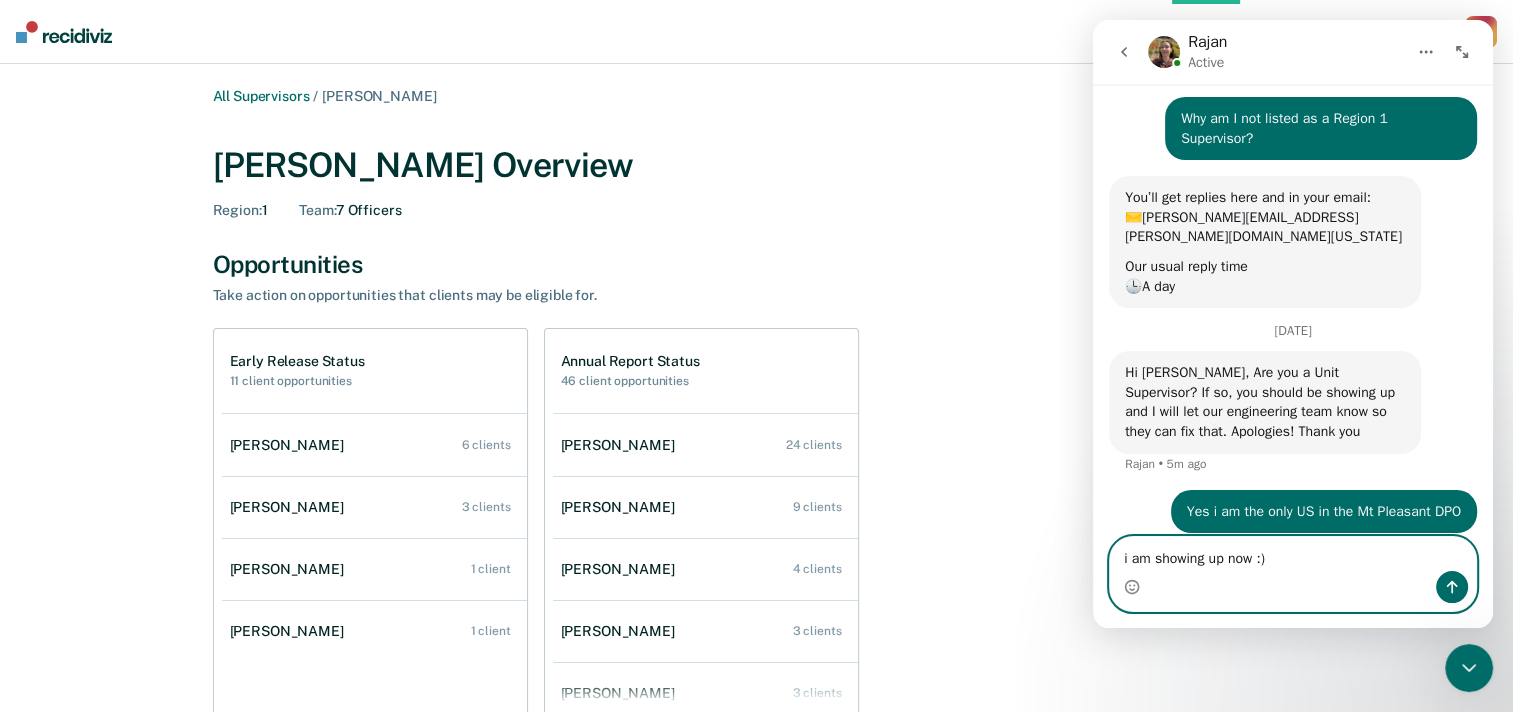 type 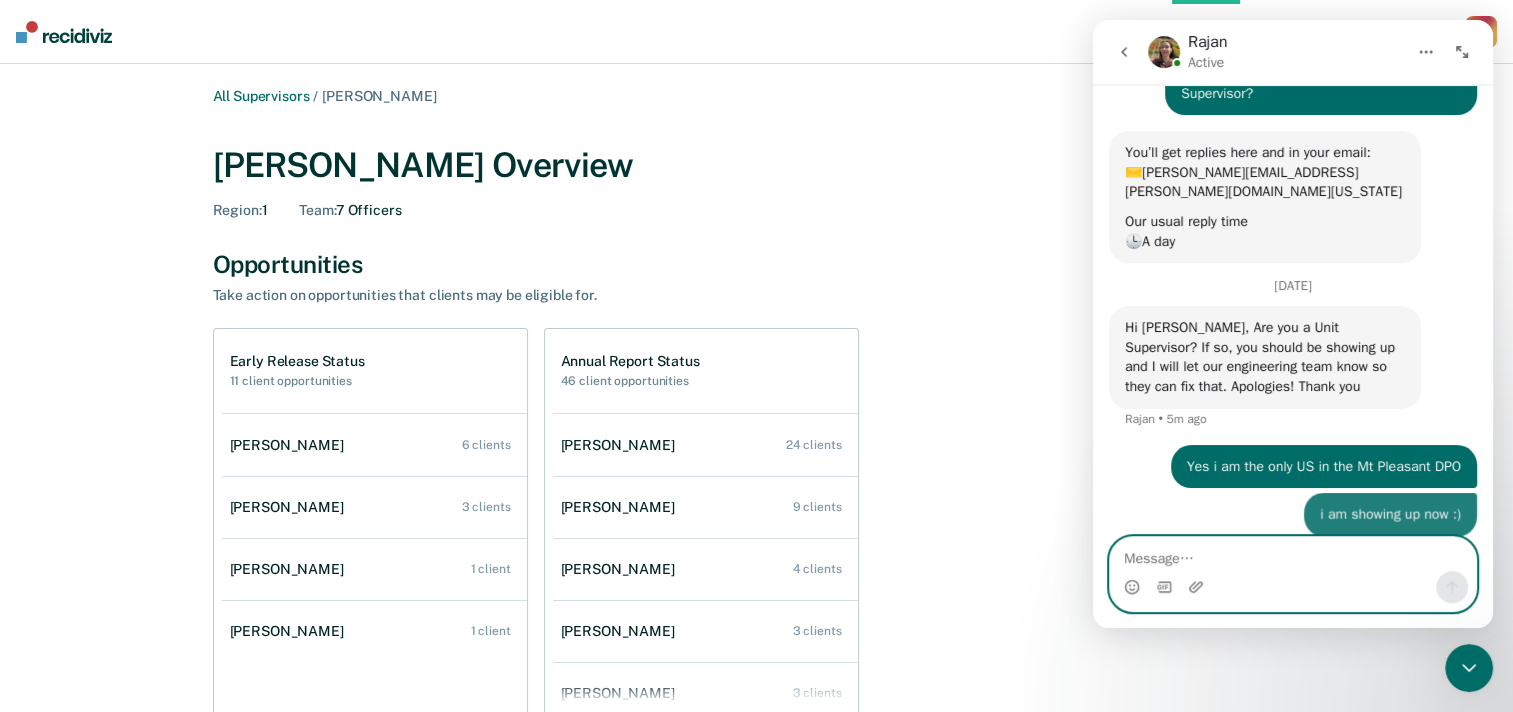 scroll, scrollTop: 119, scrollLeft: 0, axis: vertical 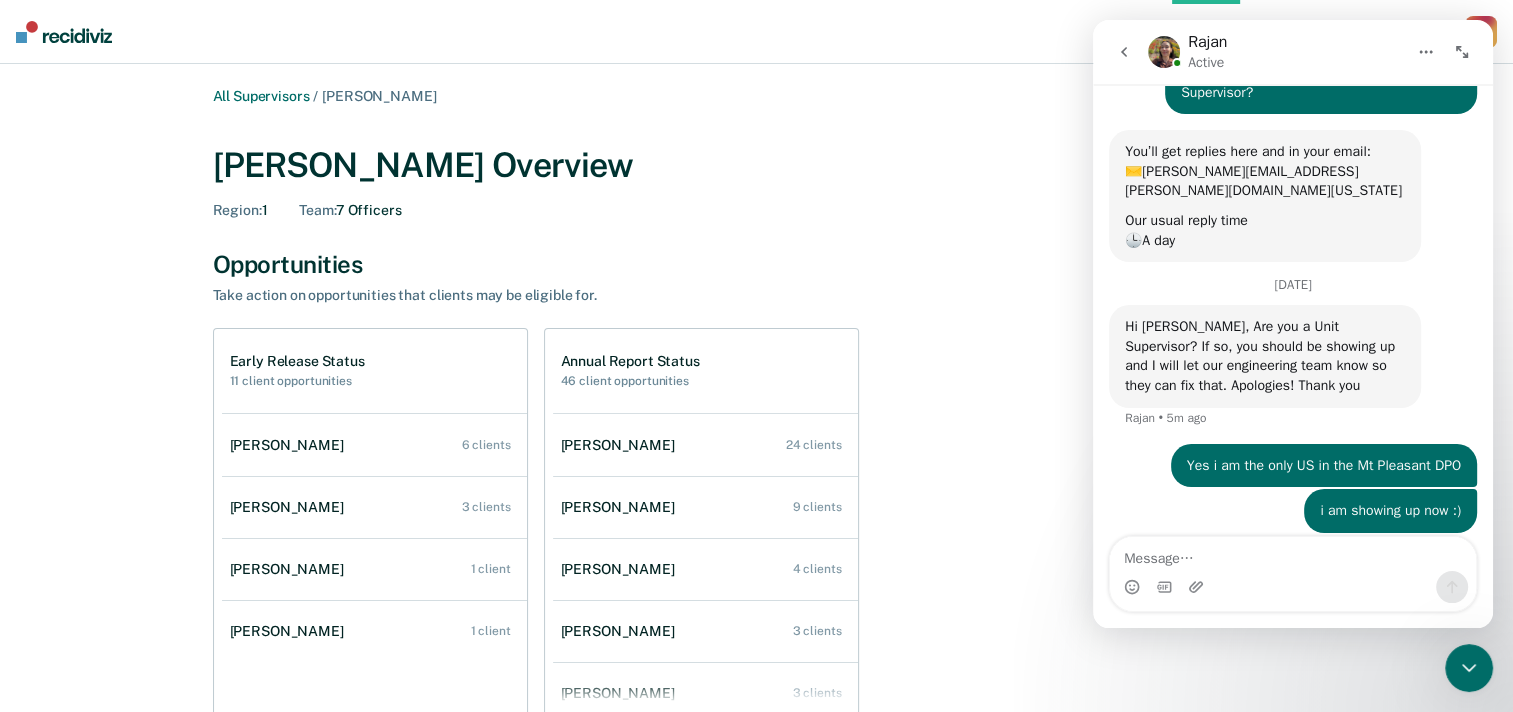 click on "All Supervisors / [PERSON_NAME] [PERSON_NAME] Overview Region :  1 Team :  7 Officers Opportunities Take action on opportunities that clients may be eligible for.   Early Release Status 11 client opportunities [PERSON_NAME]   6 clients [PERSON_NAME]   3 clients [PERSON_NAME]   1 client [PERSON_NAME]   1 client Annual Report Status 46 client opportunities [PERSON_NAME]   24 clients [PERSON_NAME]   9 clients [PERSON_NAME]   4 clients [PERSON_NAME]   3 clients [PERSON_NAME]   3 clients [PERSON_NAME]   3 clients Operations   How did we calculate this rate? Timely Contact [PERSON_NAME] Low Timeliness   70% [PERSON_NAME] Low Timeliness   75% [PERSON_NAME]   87% [PERSON_NAME]   89% [PERSON_NAME]   95% [PERSON_NAME]   98% [PERSON_NAME]   100% Timely Risk Assessment [PERSON_NAME]   95% [PERSON_NAME]   96% [PERSON_NAME]   96% [PERSON_NAME]   98% [PERSON_NAME]   100% [PERSON_NAME]   100% [PERSON_NAME]   100%" at bounding box center (757, 697) 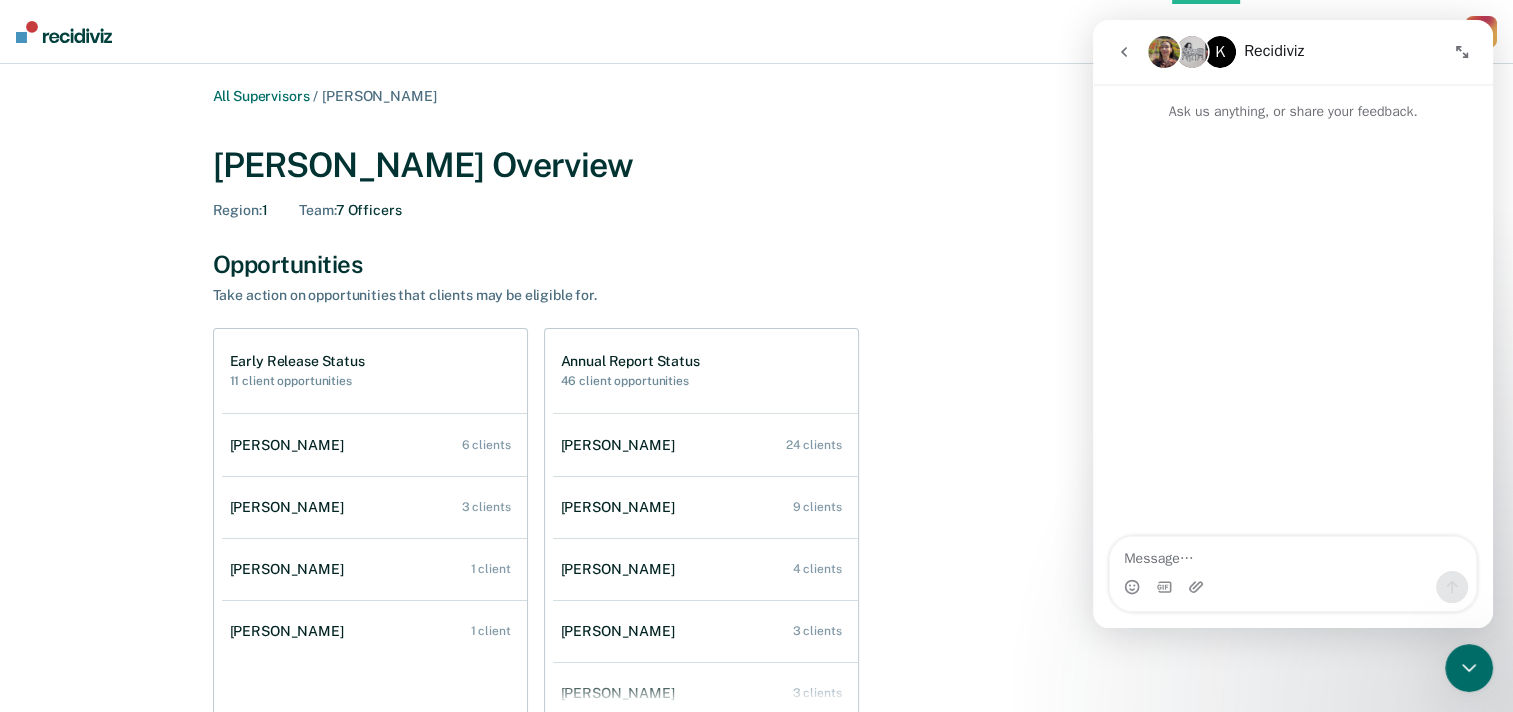 scroll, scrollTop: 0, scrollLeft: 0, axis: both 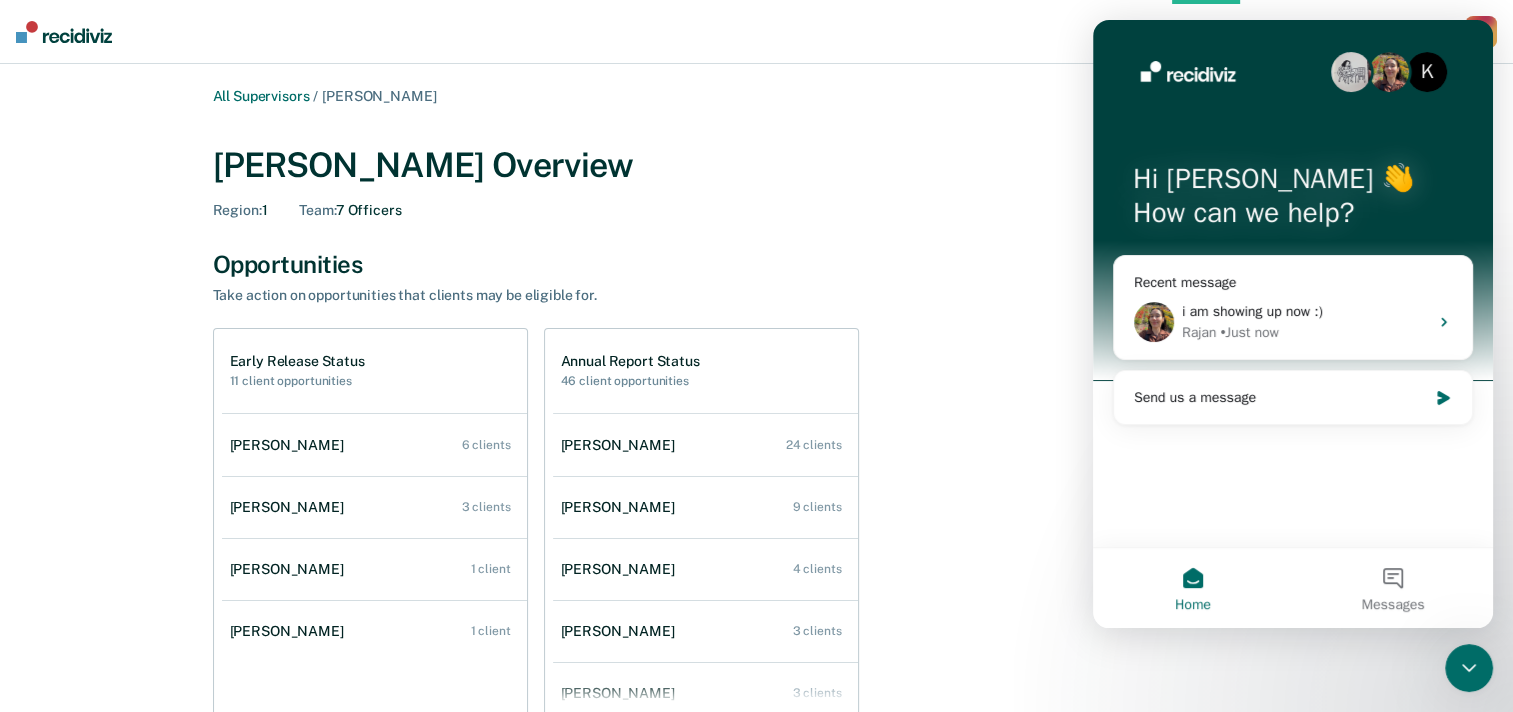 click at bounding box center [1469, 668] 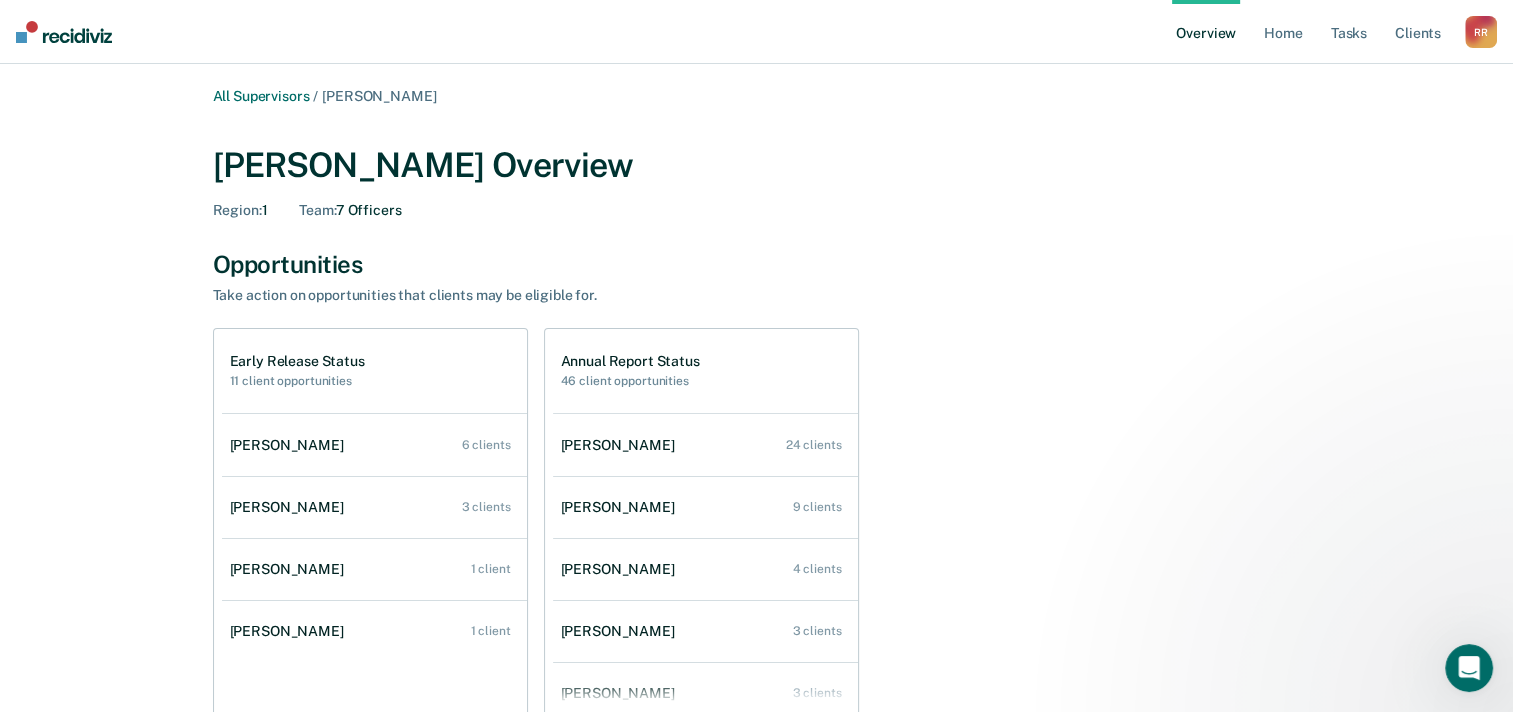 scroll, scrollTop: 0, scrollLeft: 0, axis: both 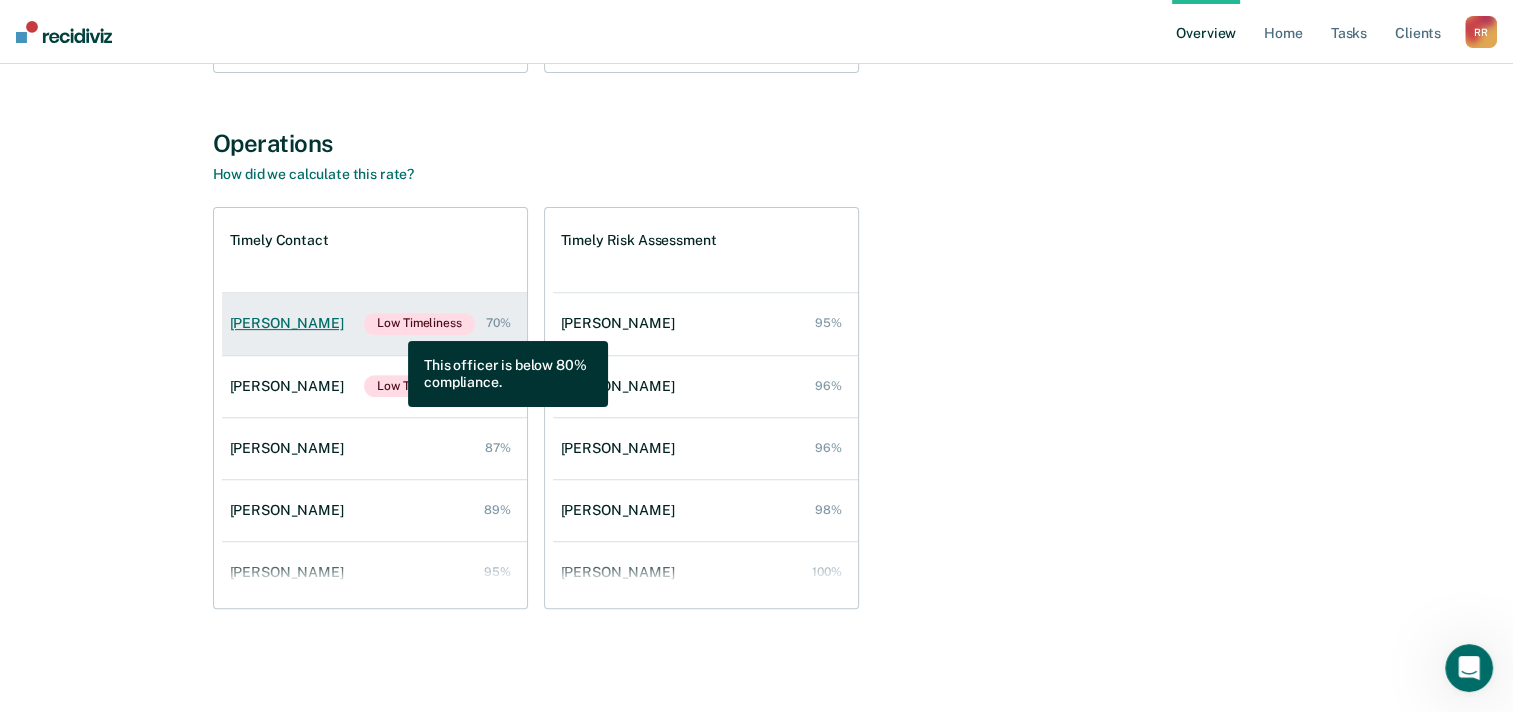 click on "Low Timeliness" at bounding box center [419, 324] 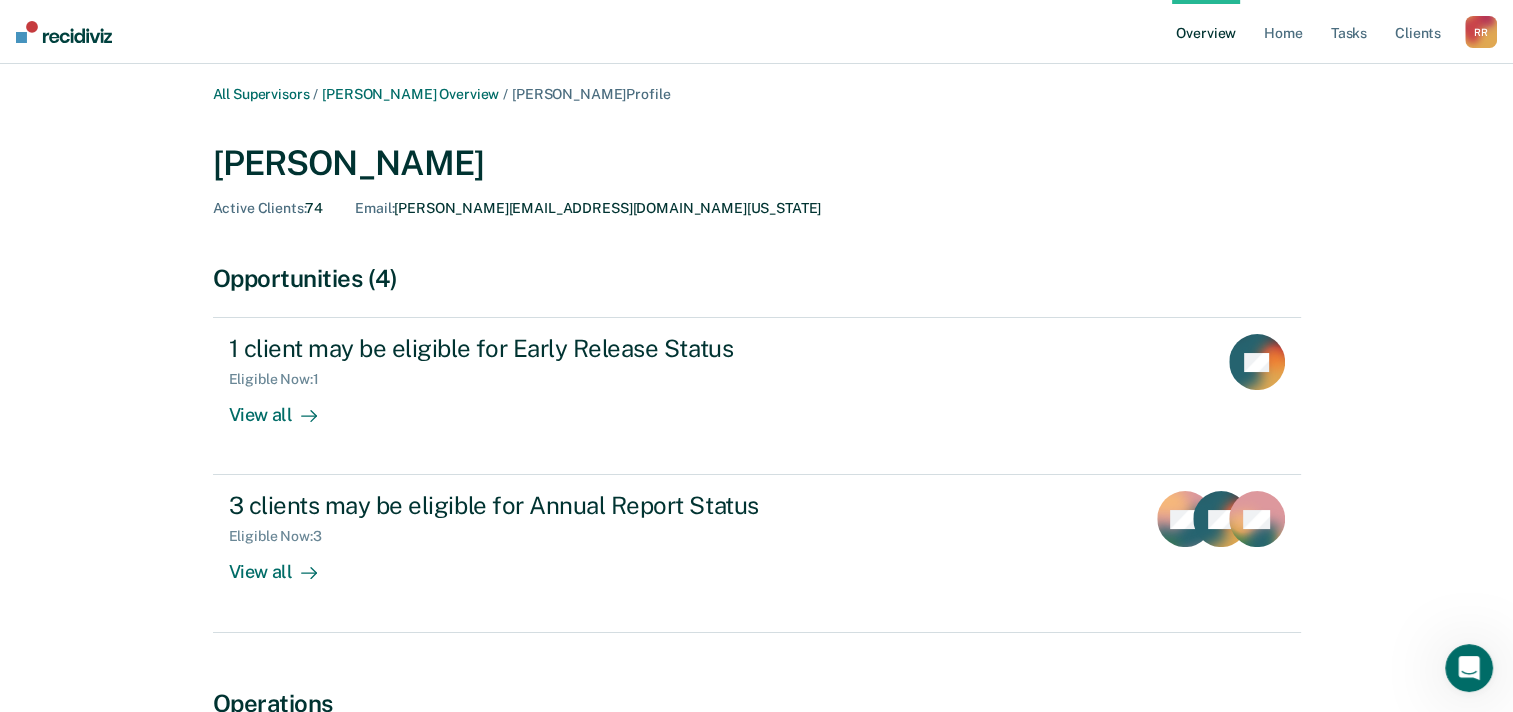 scroll, scrollTop: 0, scrollLeft: 0, axis: both 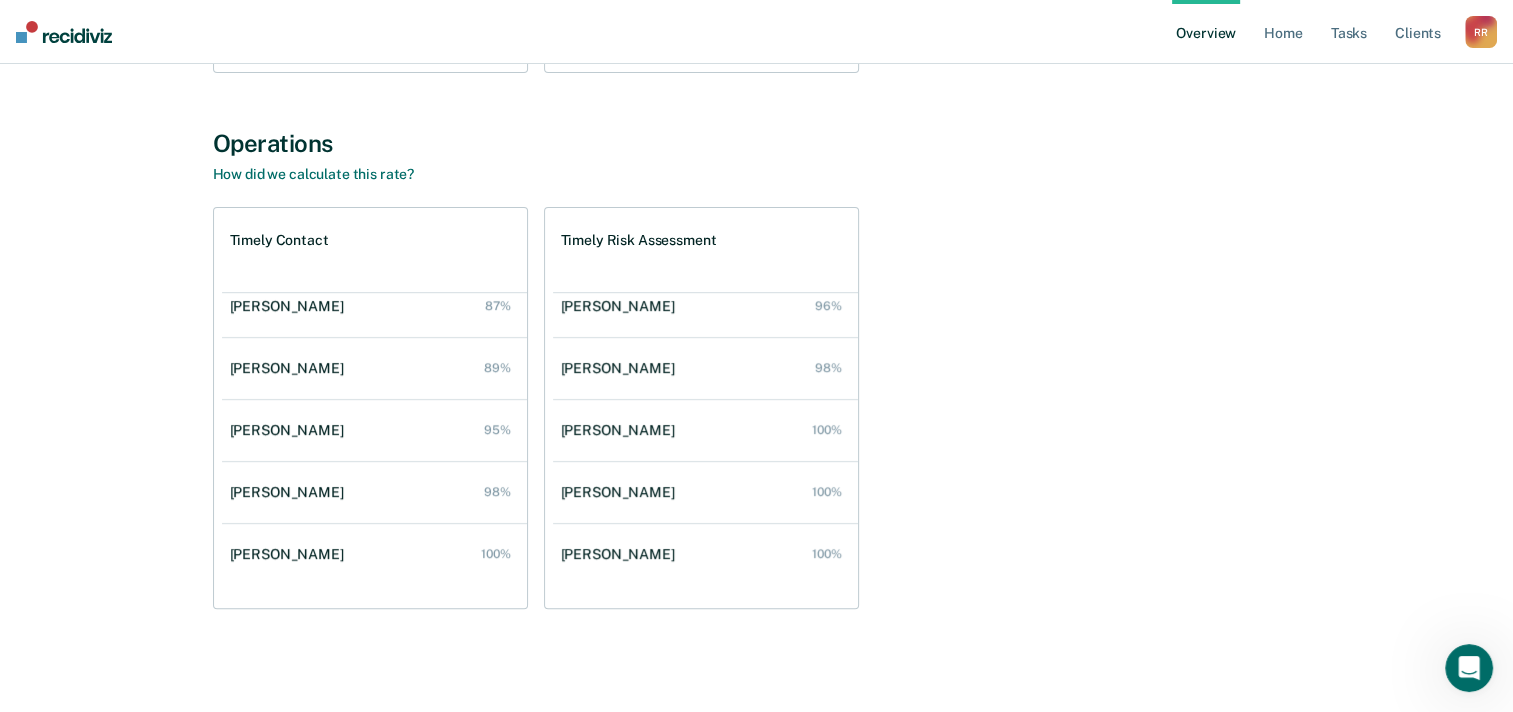 click on "Overview Home Tasks Client s [PERSON_NAME] R R Profile How it works Log Out" at bounding box center (756, 32) 